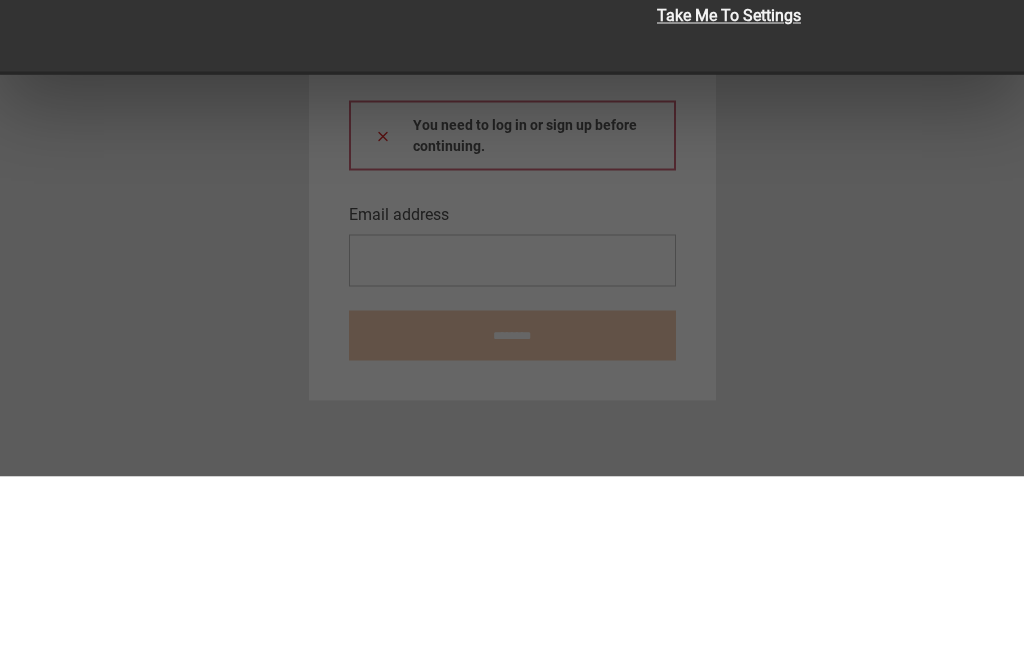 scroll, scrollTop: 243, scrollLeft: 0, axis: vertical 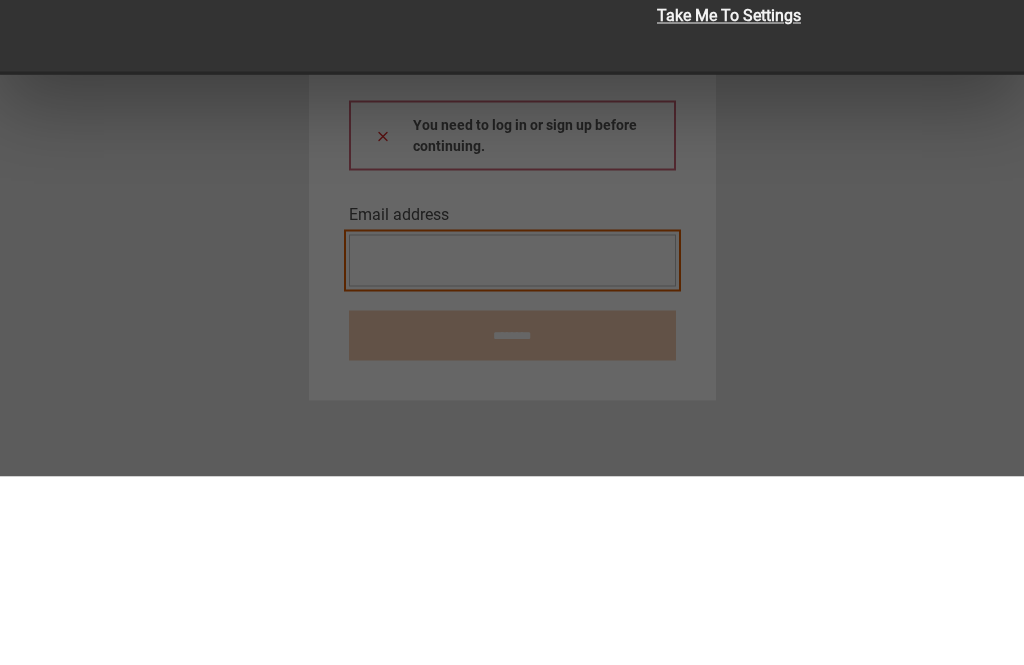 type on "**********" 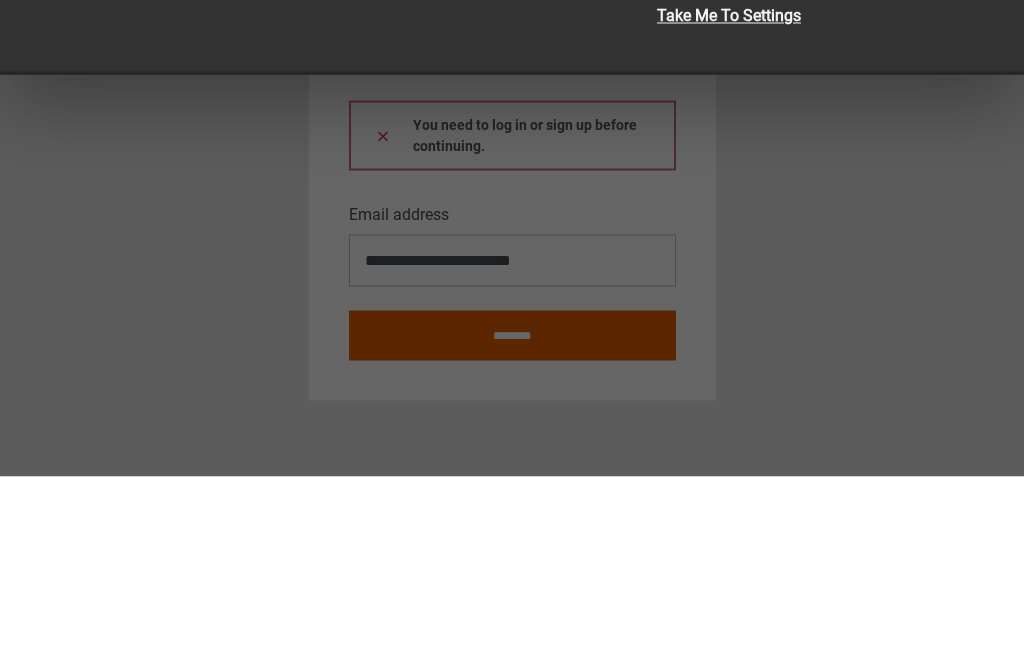click at bounding box center (383, 323) 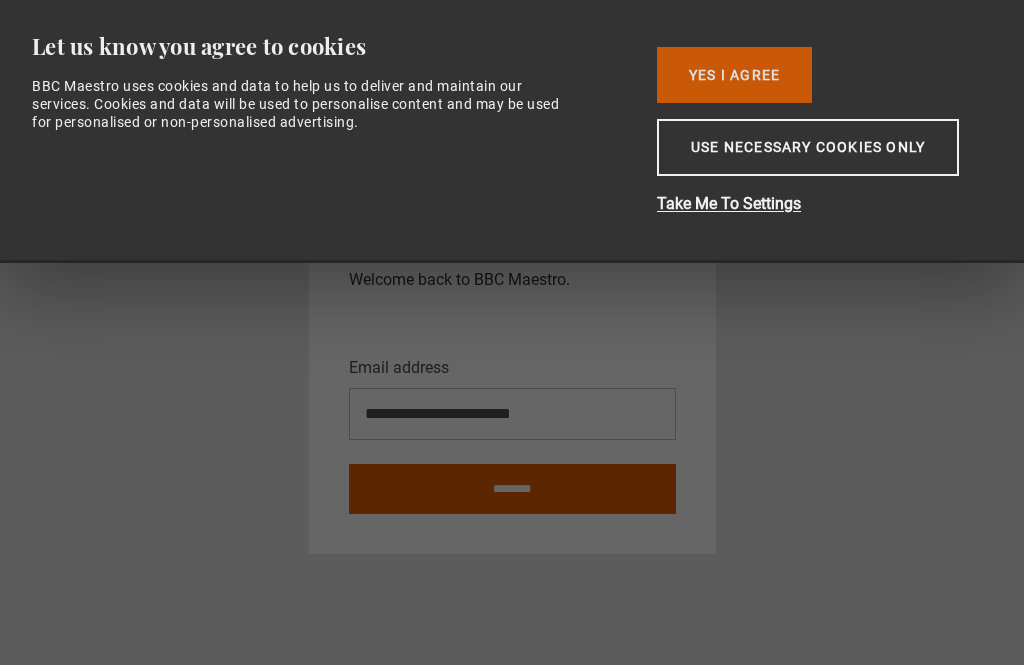 click on "Yes I Agree" at bounding box center [734, 75] 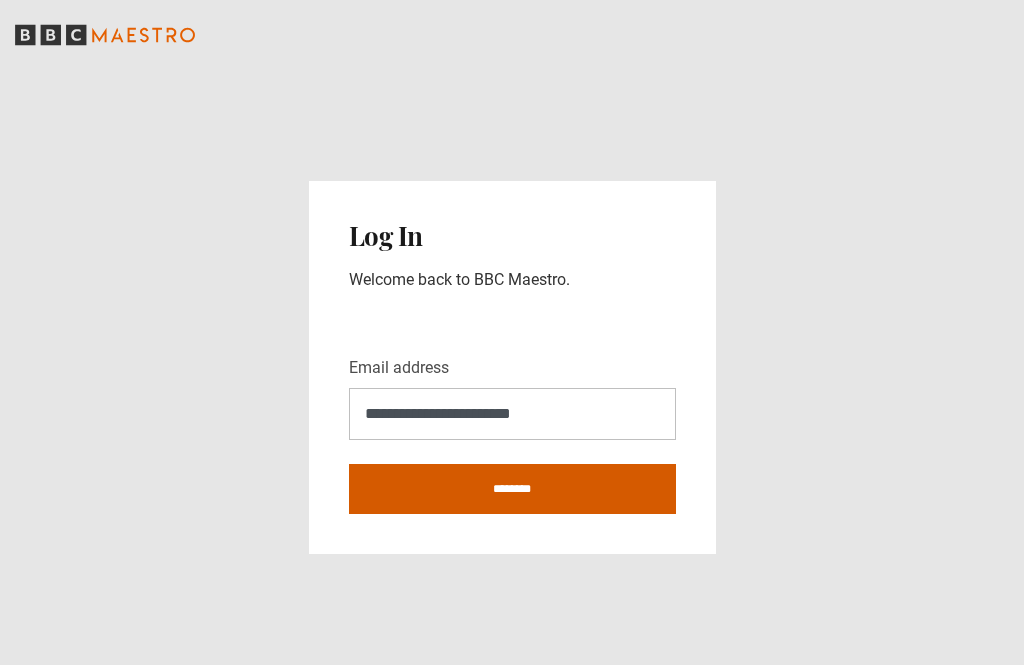 click on "********" at bounding box center (512, 489) 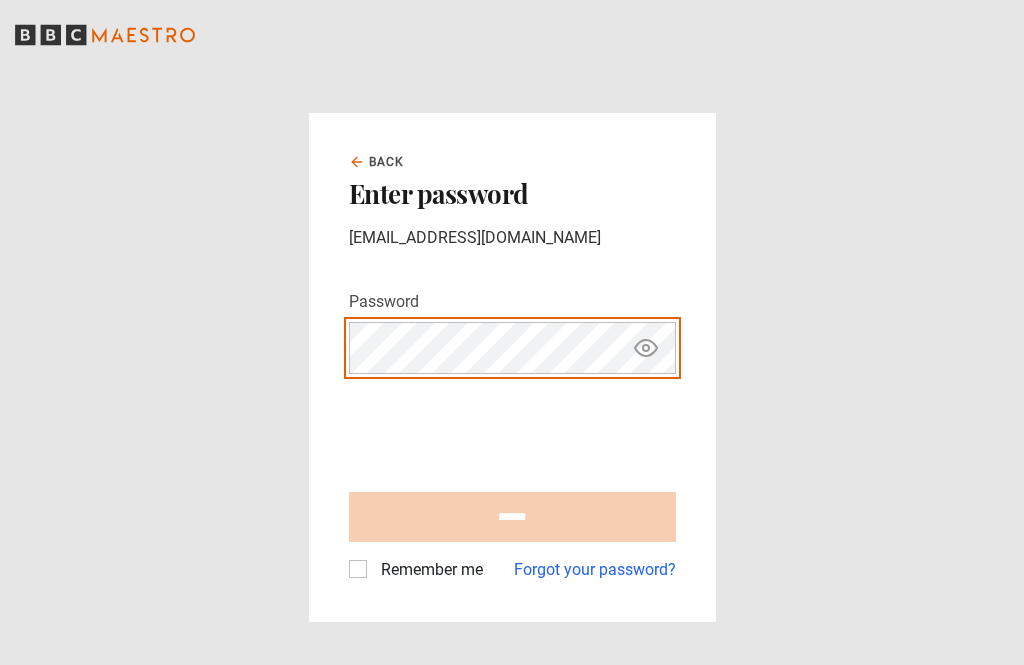 scroll, scrollTop: 0, scrollLeft: 0, axis: both 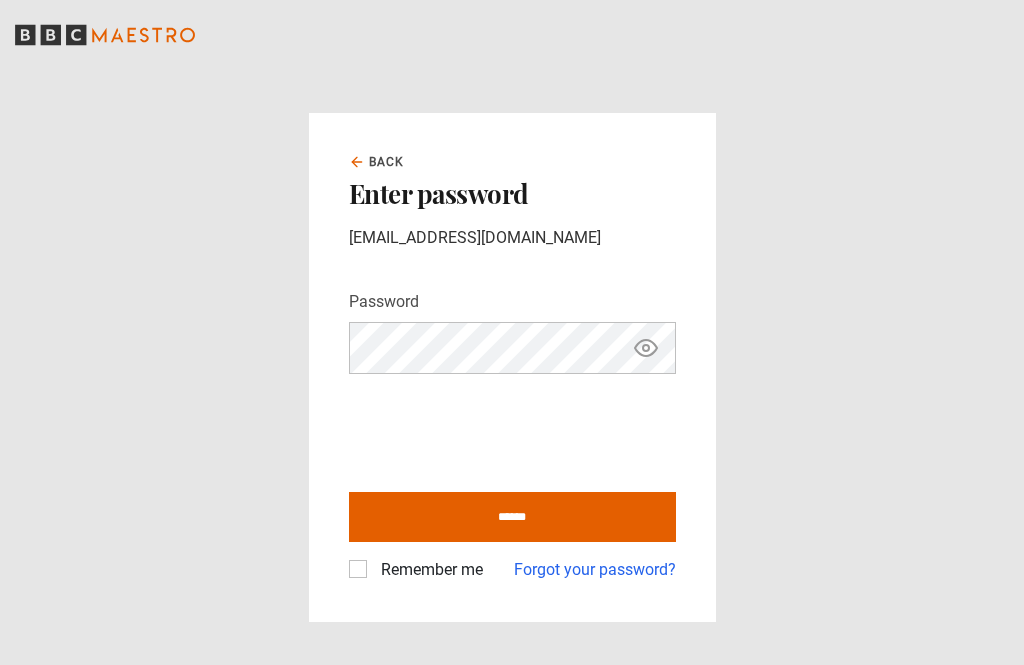 click on "Remember me" at bounding box center (428, 570) 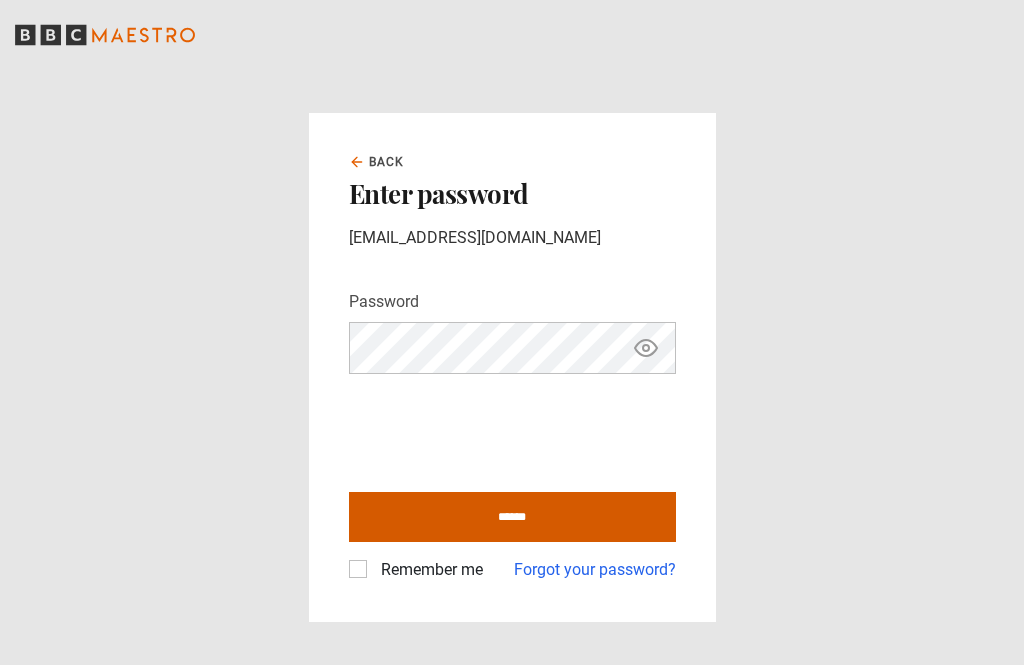 click on "******" at bounding box center [512, 517] 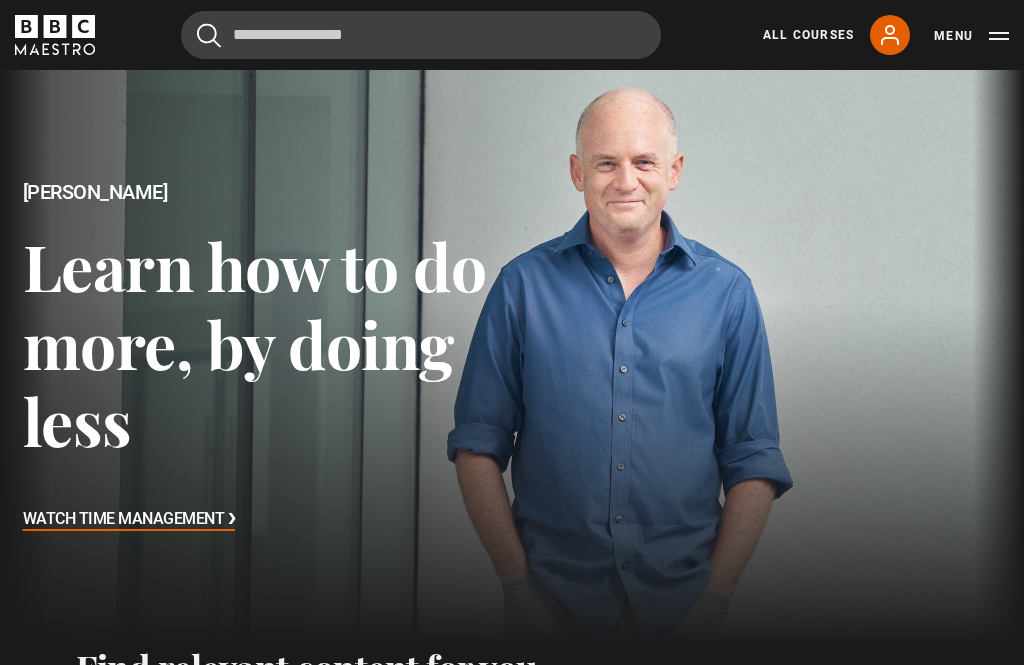 scroll, scrollTop: 570, scrollLeft: 0, axis: vertical 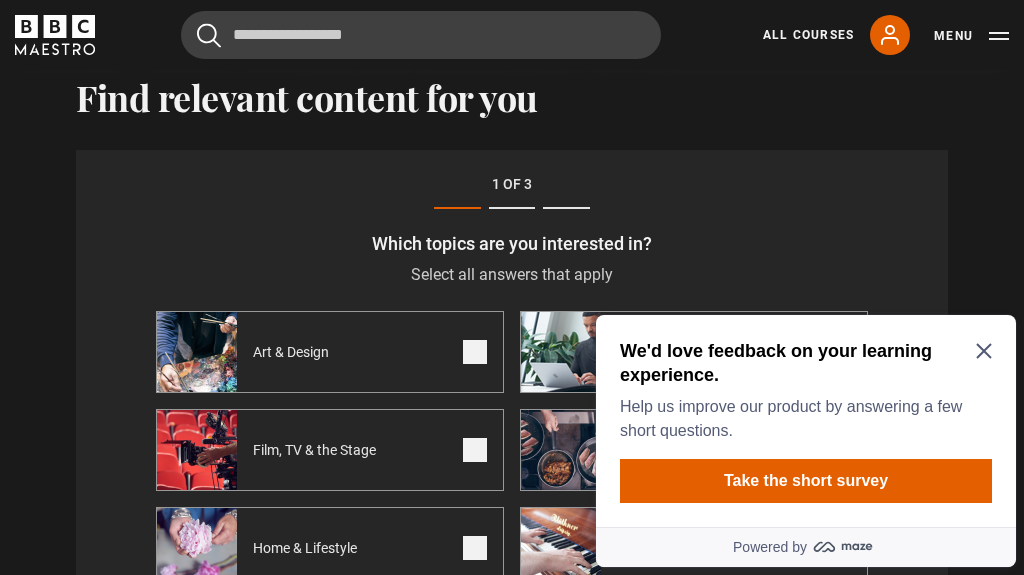 click 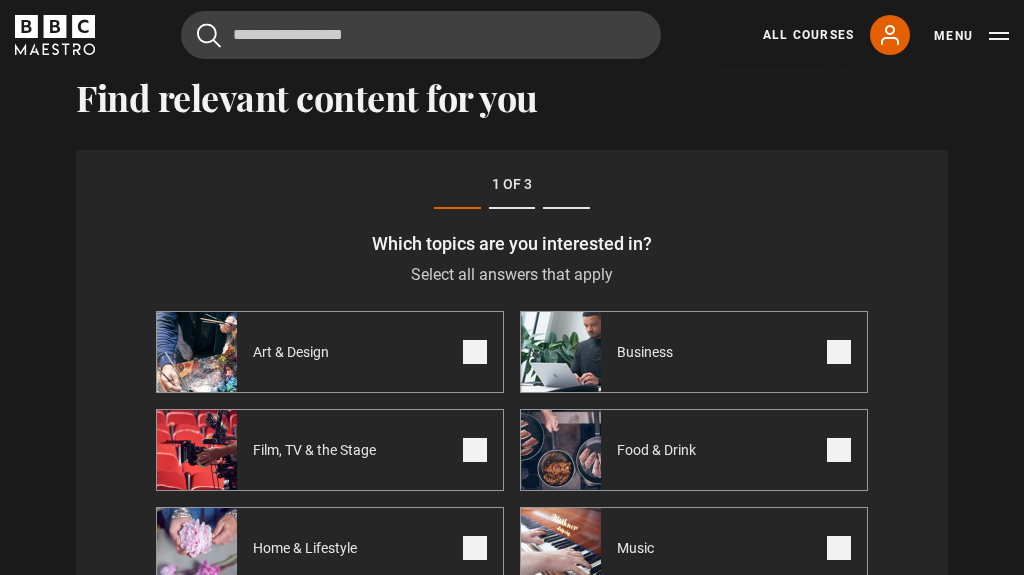 click on "Menu" at bounding box center (971, 36) 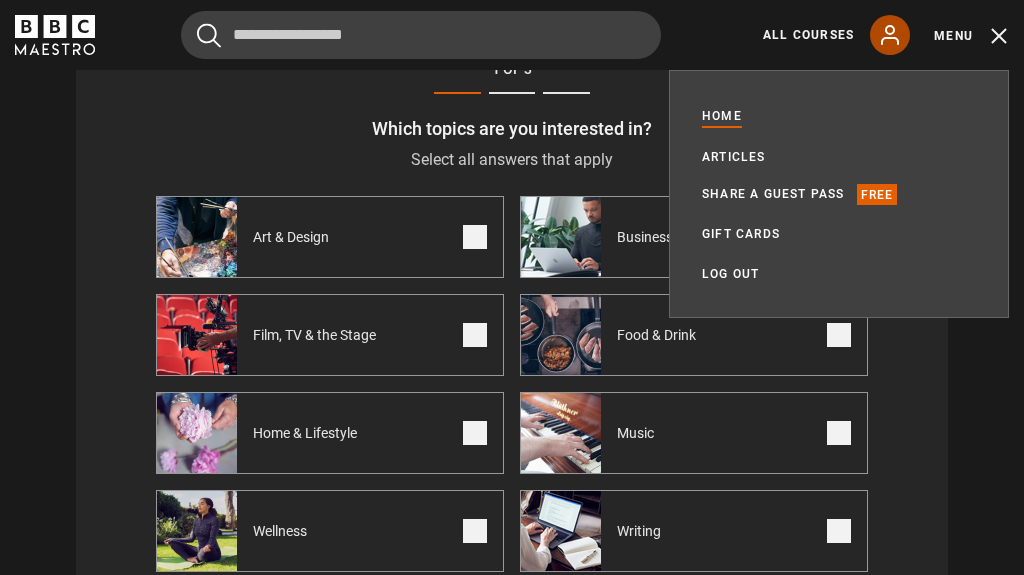 scroll, scrollTop: 683, scrollLeft: 0, axis: vertical 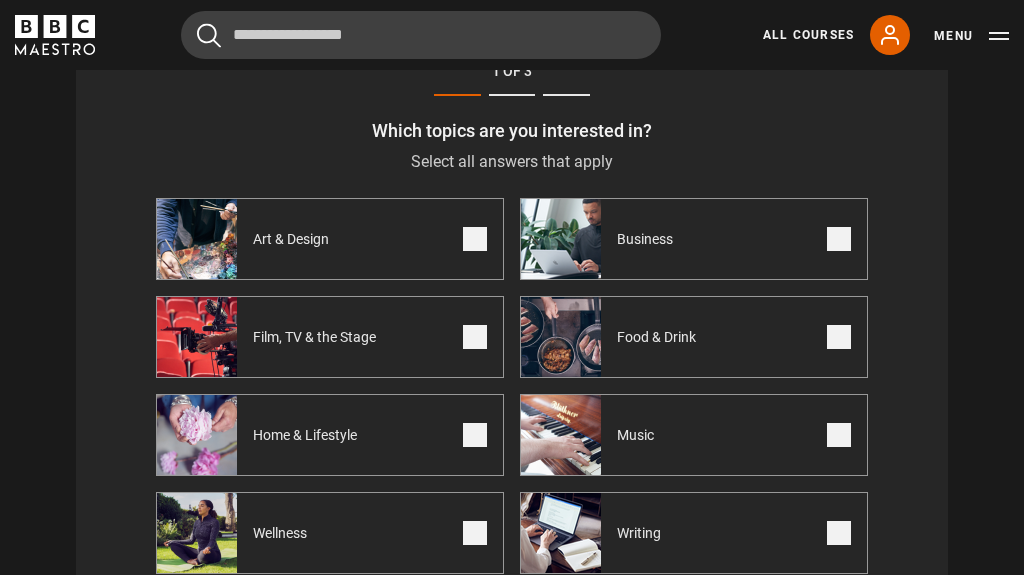 click on "Ask me later" at bounding box center [389, 625] 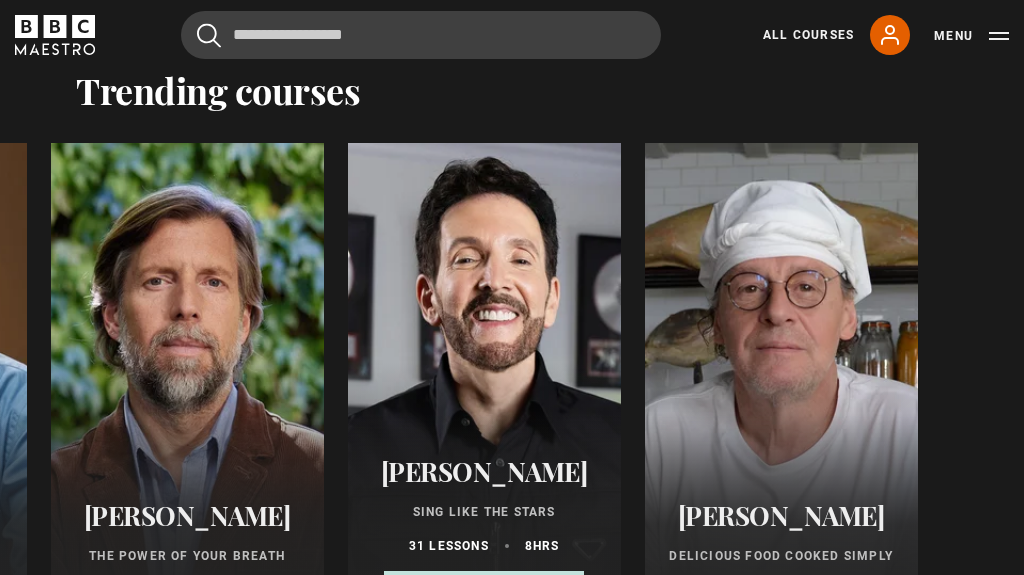 scroll, scrollTop: 1762, scrollLeft: 0, axis: vertical 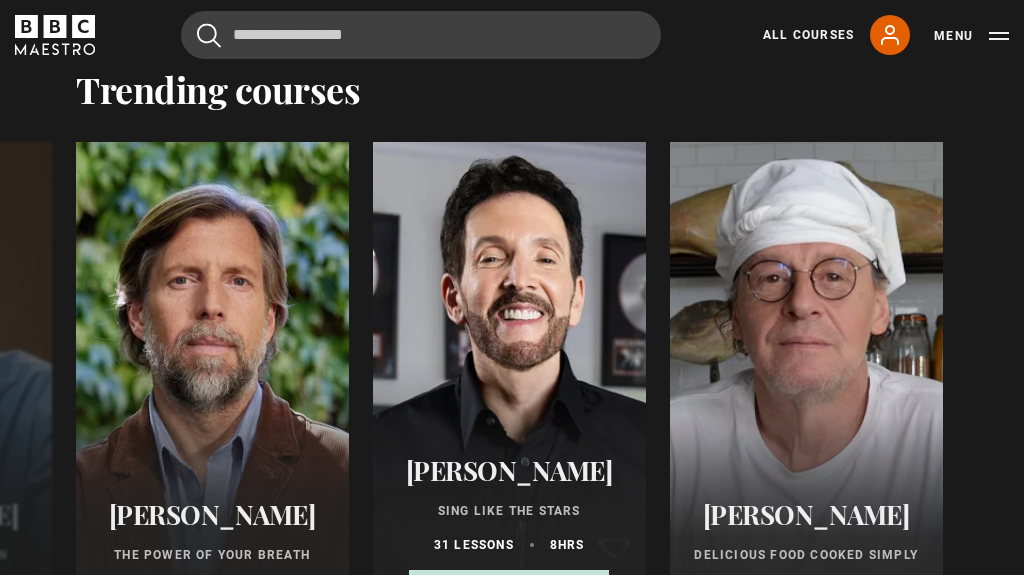 click at bounding box center (806, 382) 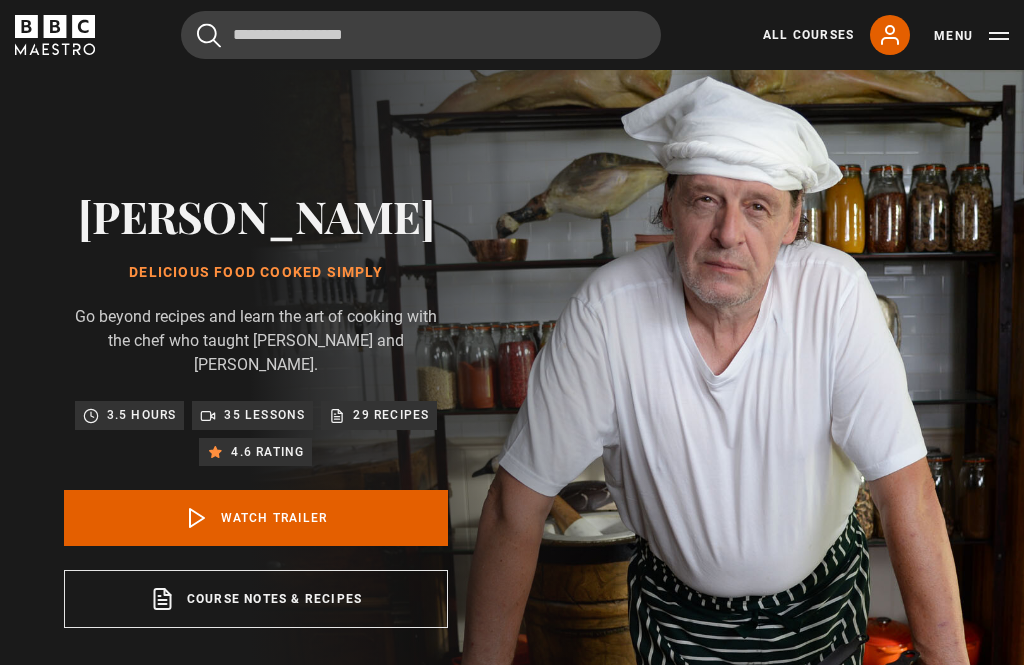 scroll, scrollTop: 0, scrollLeft: 0, axis: both 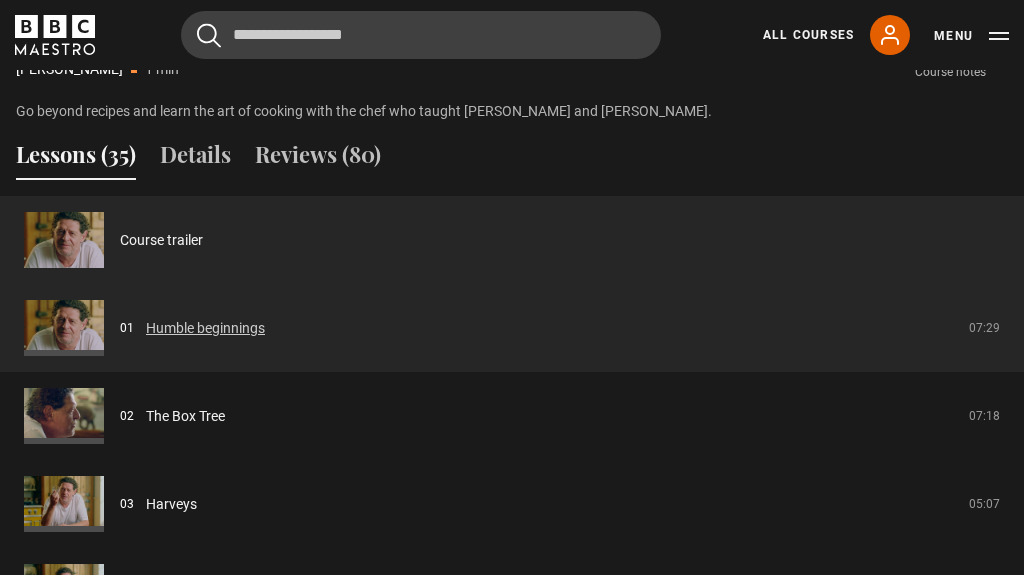 click on "Humble beginnings" at bounding box center (205, 329) 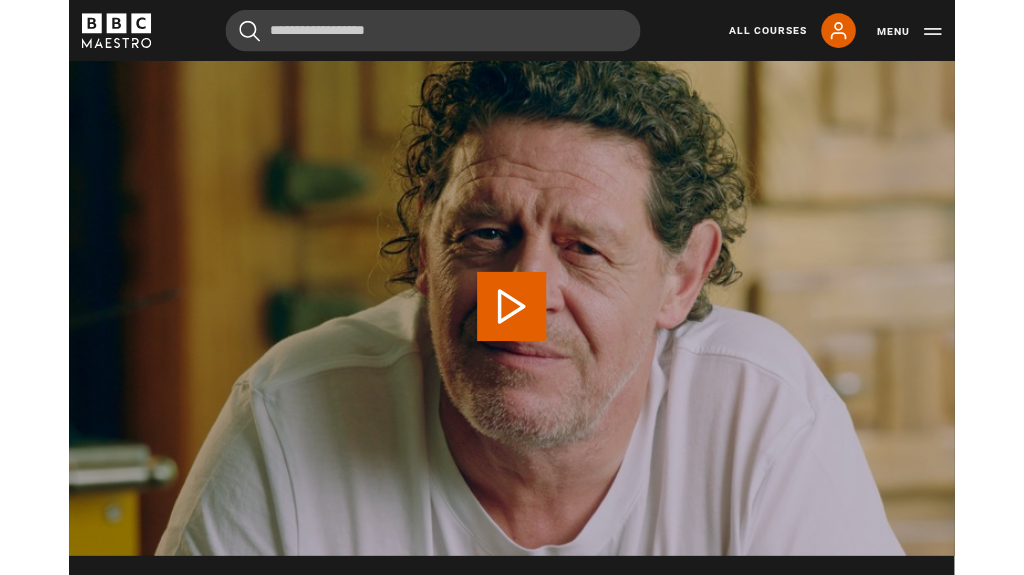 scroll, scrollTop: 0, scrollLeft: 0, axis: both 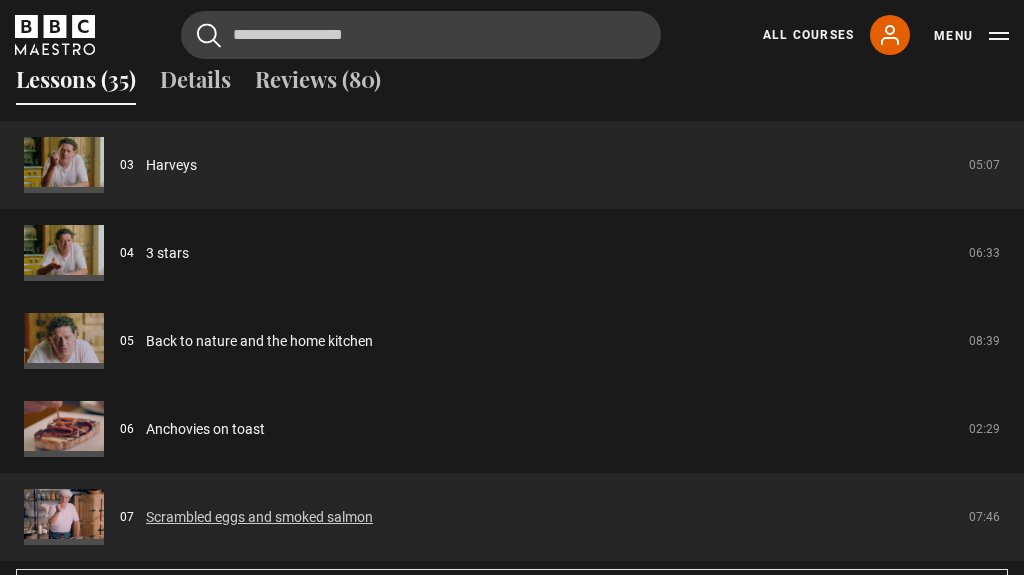 click on "Scrambled eggs and smoked salmon" at bounding box center (259, 517) 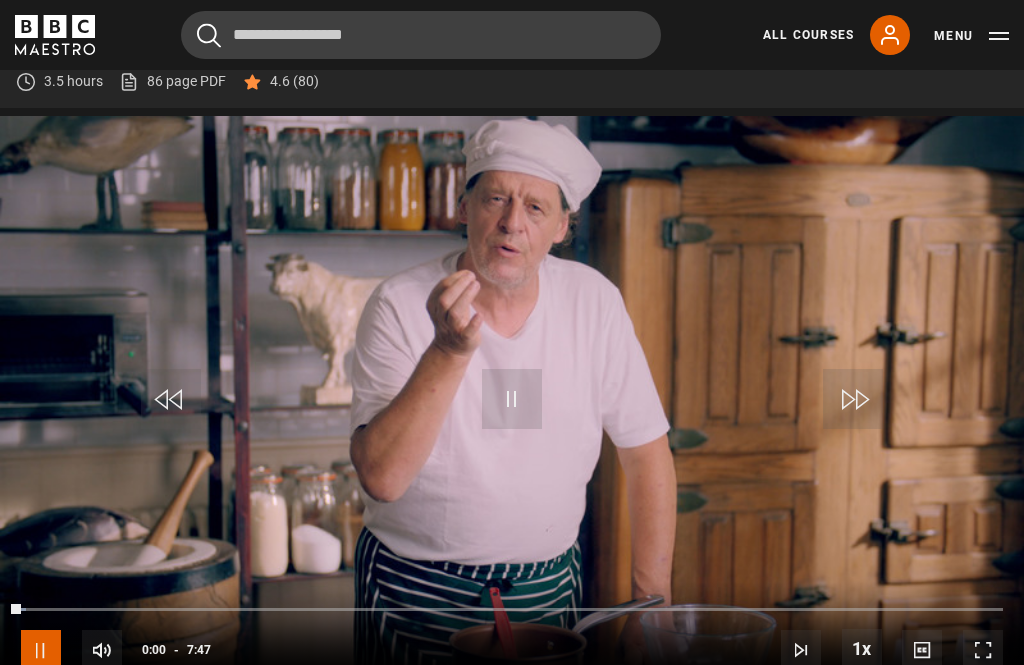 scroll, scrollTop: 797, scrollLeft: 0, axis: vertical 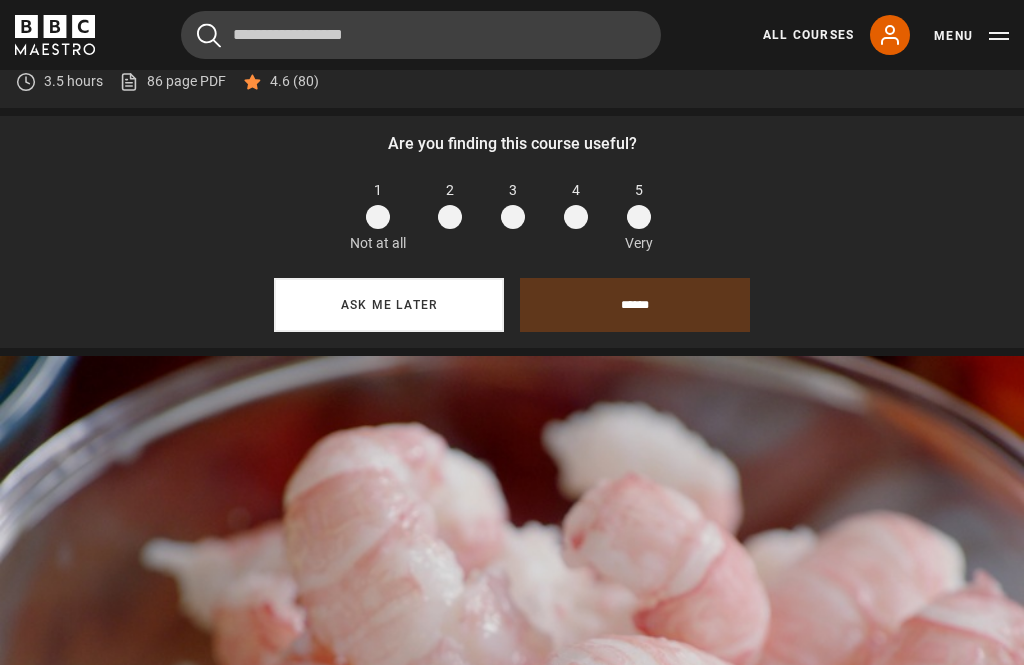 click on "Ask me later" at bounding box center [389, 305] 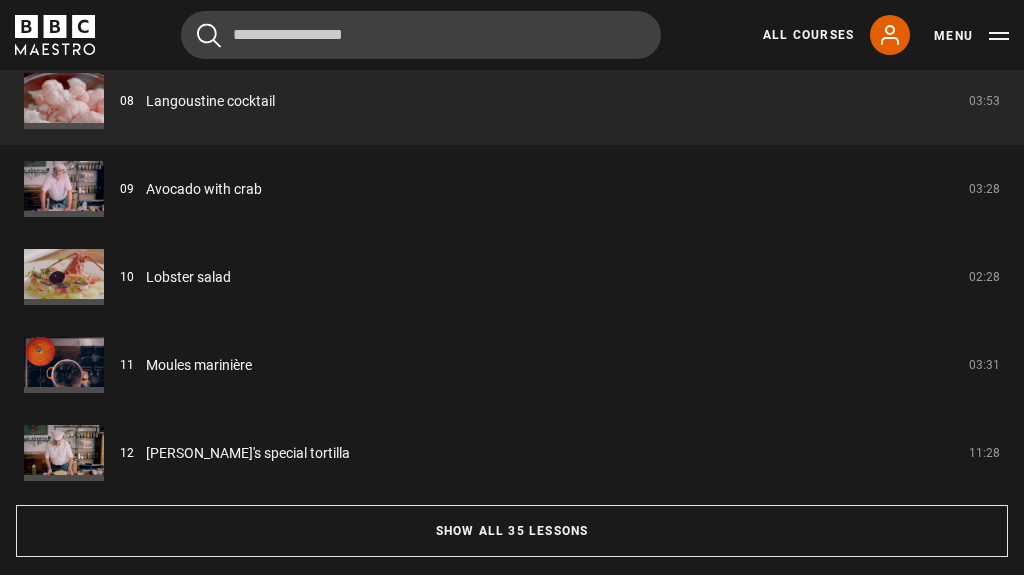 scroll, scrollTop: 1626, scrollLeft: 0, axis: vertical 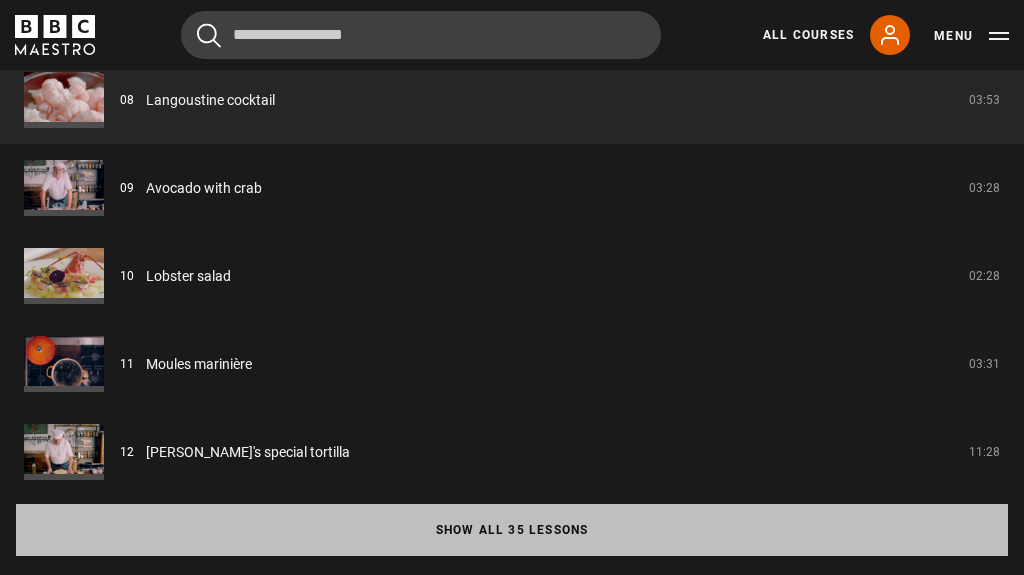 click on "Show all 35 lessons" at bounding box center [512, 530] 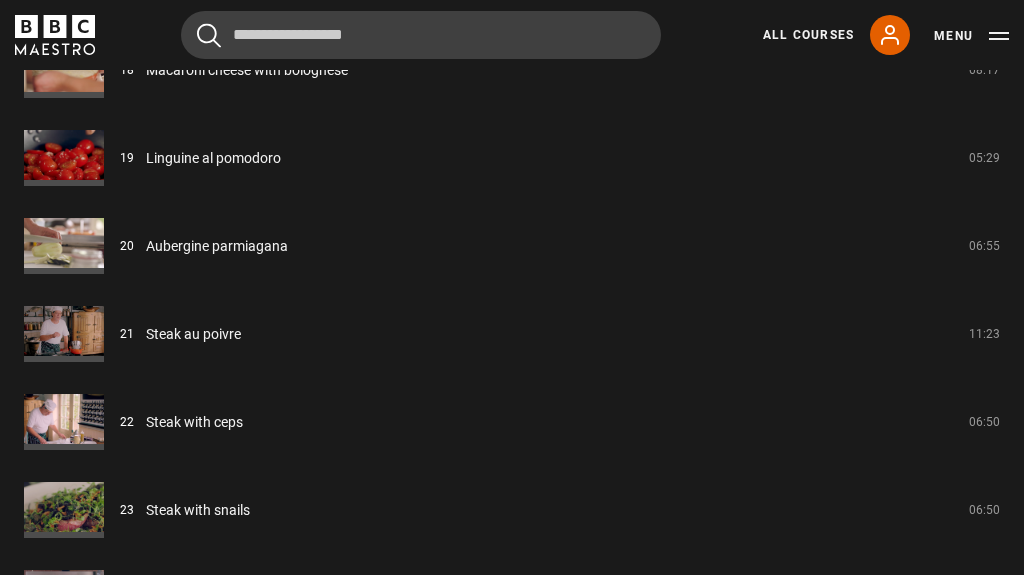scroll, scrollTop: 3241, scrollLeft: 0, axis: vertical 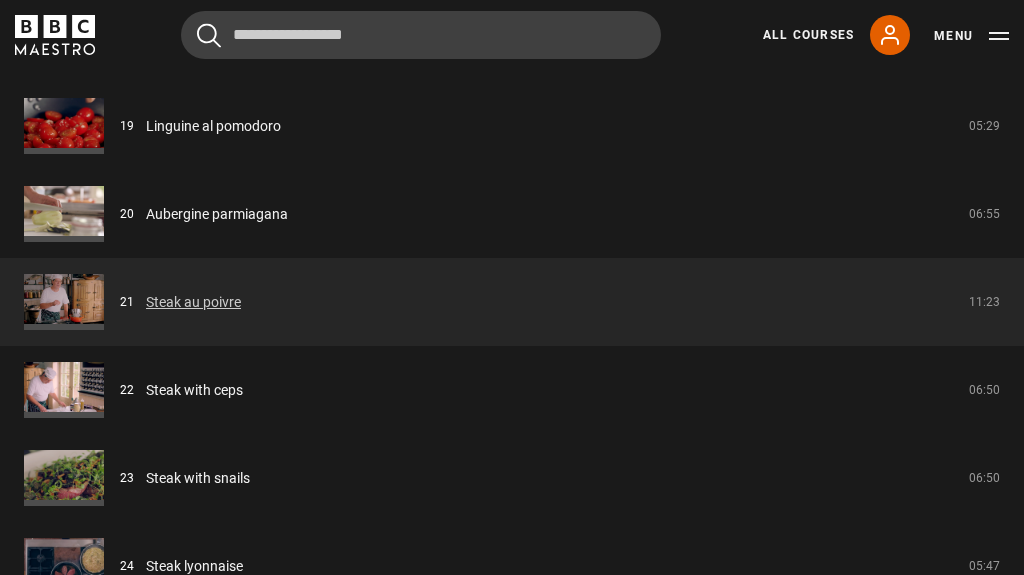 click on "Steak au poivre" at bounding box center [193, 302] 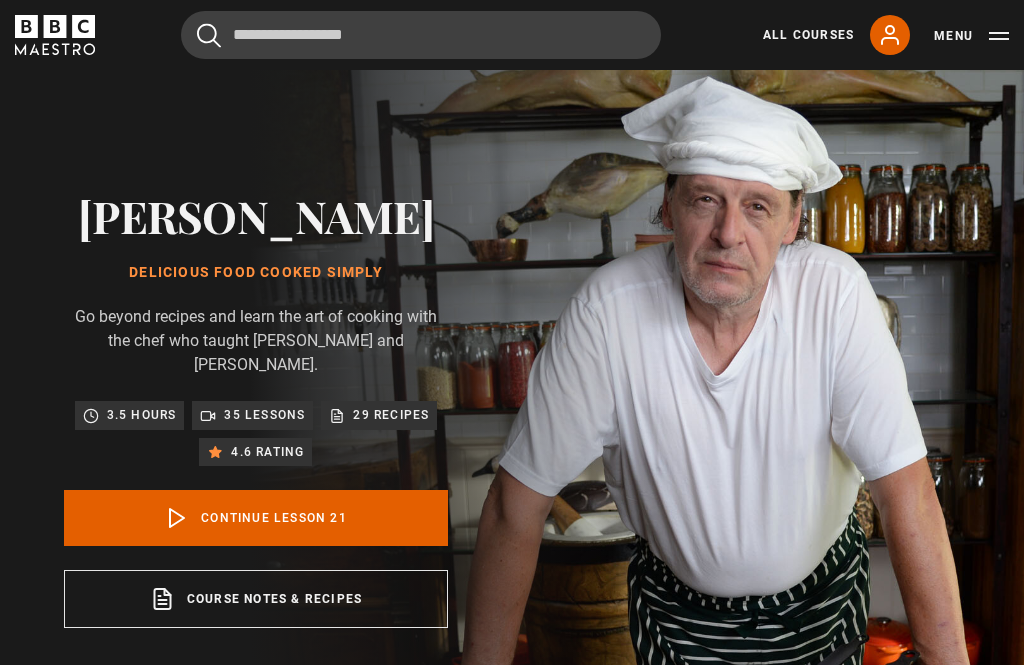scroll, scrollTop: 797, scrollLeft: 0, axis: vertical 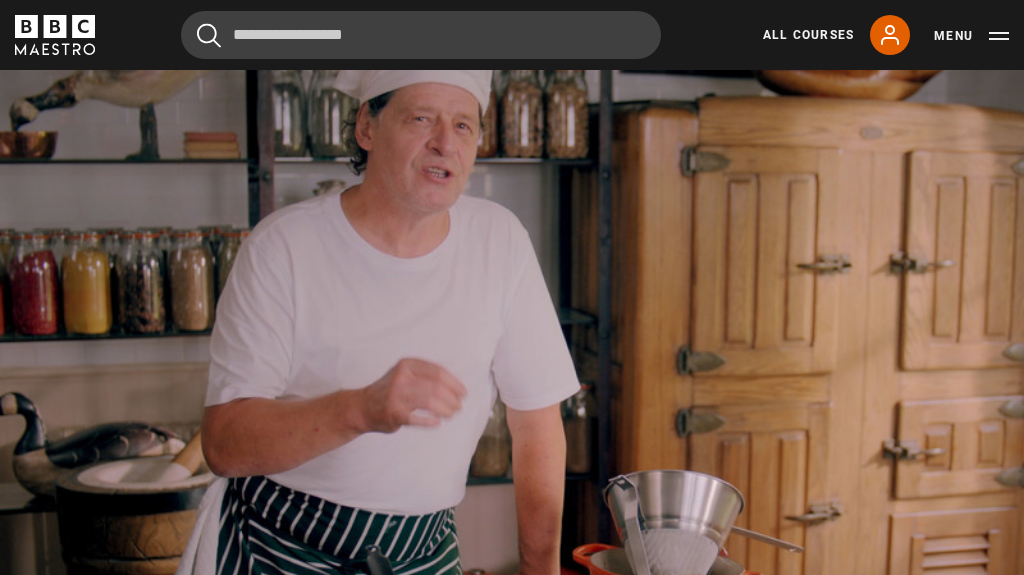 click on "Video Player is loading. Play Lesson Steak au poivre  10s Skip Back 10 seconds Pause 10s Skip Forward 10 seconds Loaded :  19.72% Pause Mute Current Time  1:29 - Duration  11:24
Marco Pierre White
Lesson 21
Steak au poivre
1x Playback Rate 2x 1.5x 1x , selected 0.5x Captions captions off , selected English  Captions This is a modal window.
Lesson Completed
Up next
Steak with ceps
Cancel
Do you want to save this lesson?
Save lesson" at bounding box center [512, 301] 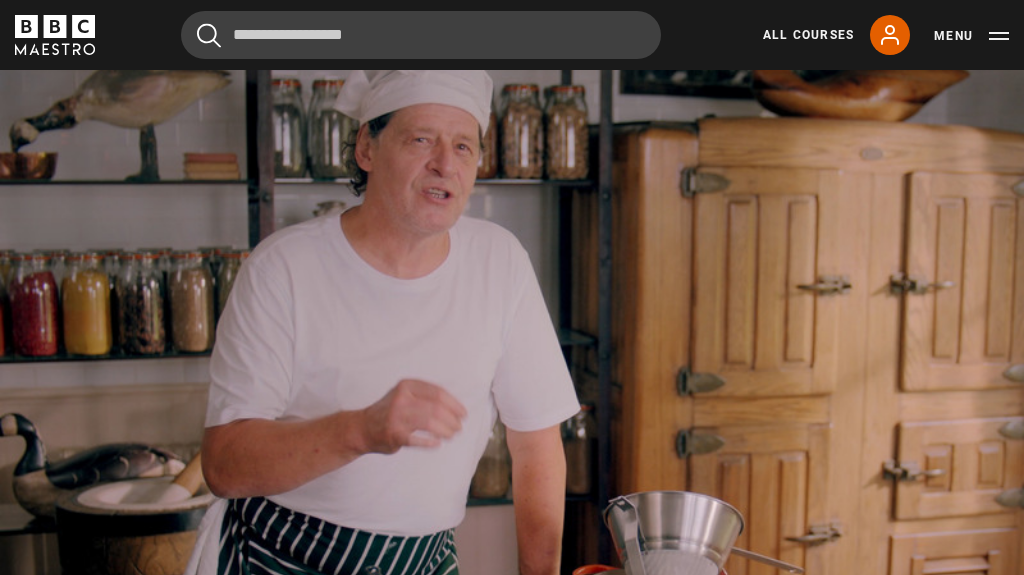 scroll, scrollTop: 873, scrollLeft: 0, axis: vertical 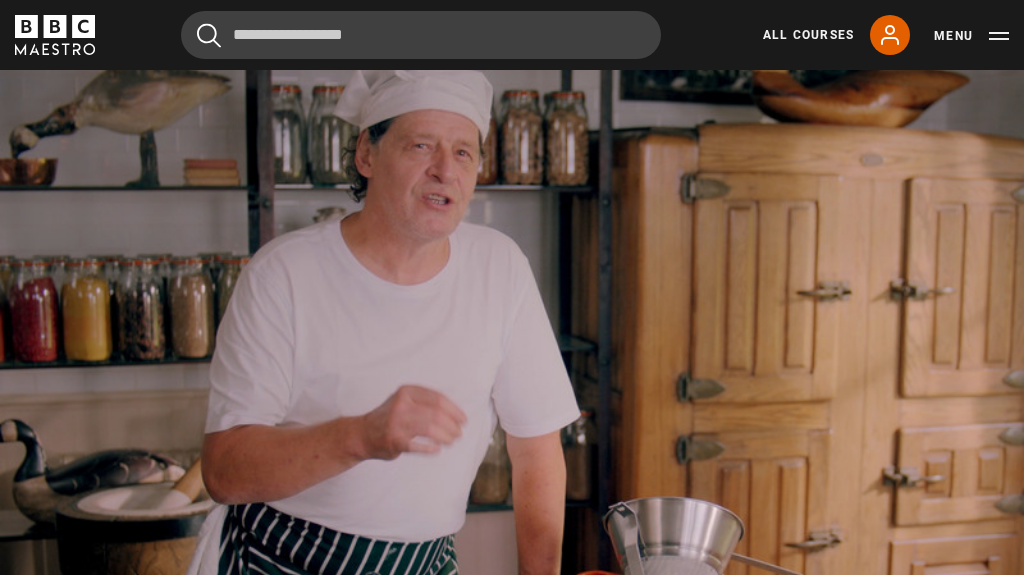 click on "Video Player is loading. Play Lesson Steak au poivre  10s Skip Back 10 seconds Pause 10s Skip Forward 10 seconds Loaded :  21.16% Pause Mute Current Time  1:36 - Duration  11:24
Marco Pierre White
Lesson 21
Steak au poivre
1x Playback Rate 2x 1.5x 1x , selected 0.5x Captions captions off , selected English  Captions This is a modal window.
Lesson Completed
Up next
Steak with ceps
Cancel
Do you want to save this lesson?
Save lesson" at bounding box center [512, 328] 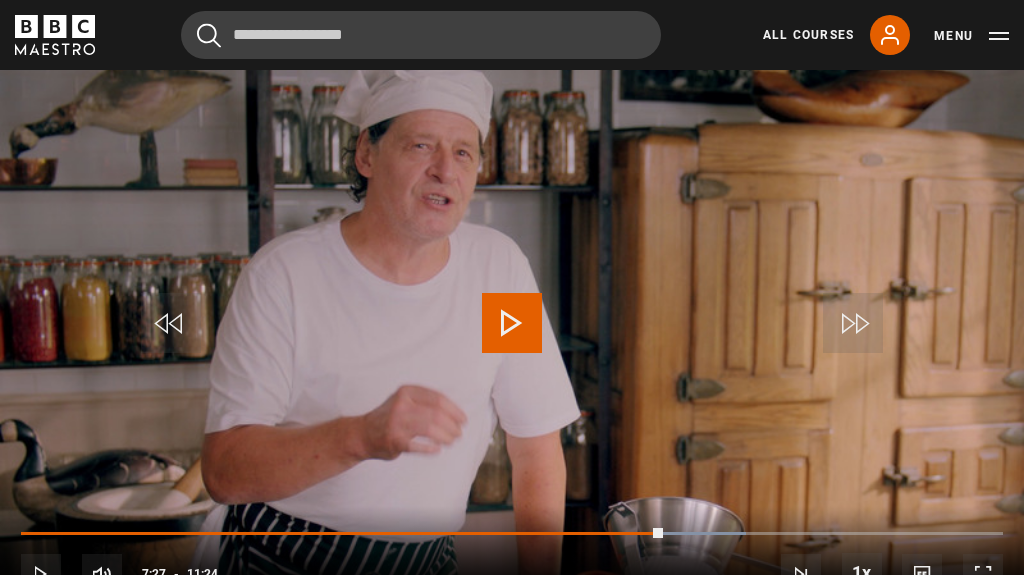 click on "Video Player is loading. Play Lesson Steak au poivre  10s Skip Back 10 seconds Play 10s Skip Forward 10 seconds Loaded :  73.79% Play Mute Current Time  7:27 - Duration  11:24
Marco Pierre White
Lesson 21
Steak au poivre
1x Playback Rate 2x 1.5x 1x , selected 0.5x Captions captions off , selected English  Captions This is a modal window.
Lesson Completed
Up next
Steak with ceps
Cancel
Do you want to save this lesson?
Save lesson
Rewatch" at bounding box center [512, 328] 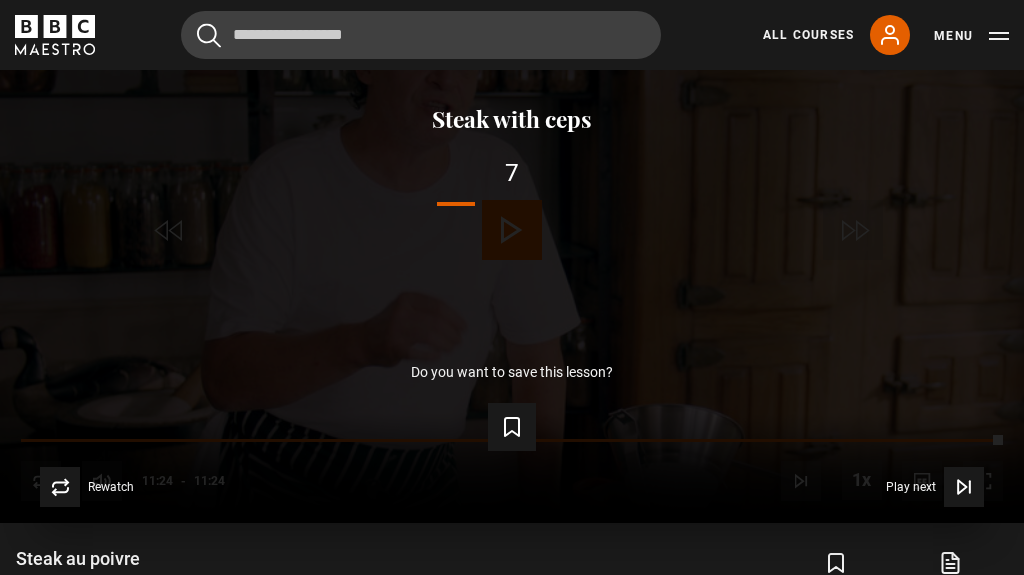 scroll, scrollTop: 967, scrollLeft: 0, axis: vertical 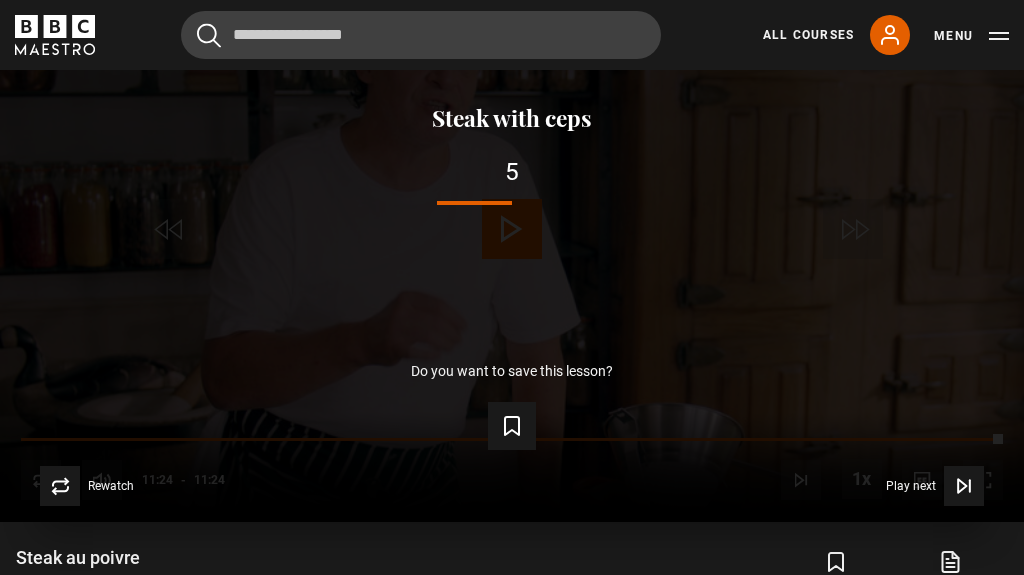 click on "Lesson Completed
Up next
Steak with ceps
5
Cancel
Do you want to save this lesson?
Save lesson
Rewatch
Rewatch
Play next
Play next" at bounding box center (512, 234) 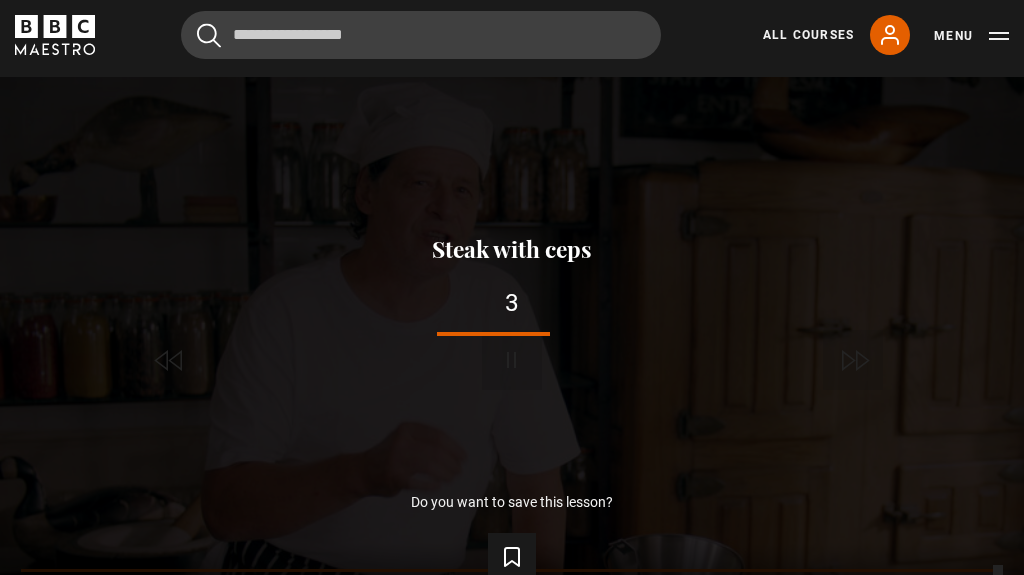 scroll, scrollTop: 835, scrollLeft: 0, axis: vertical 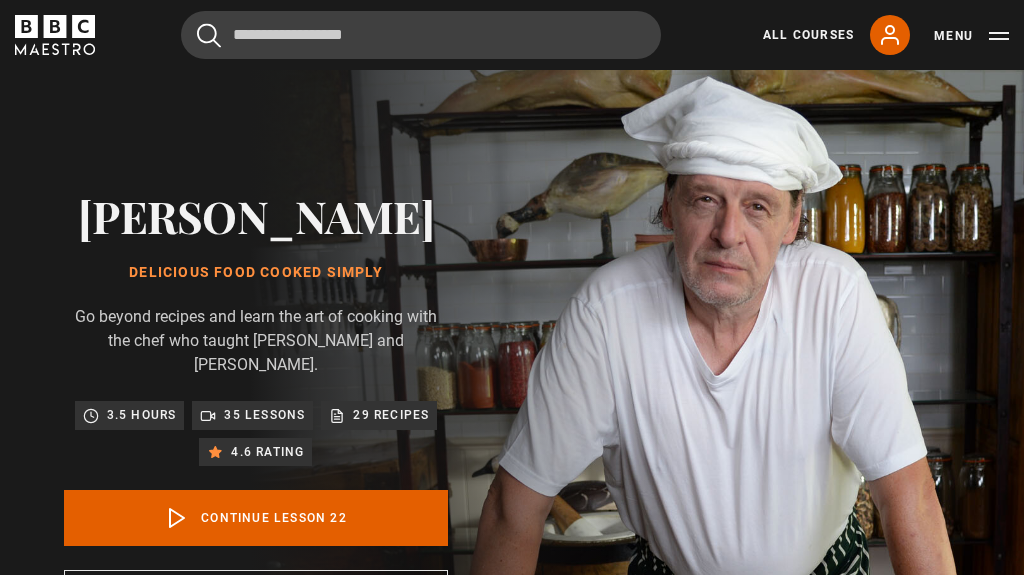 click on "Menu" at bounding box center [971, 36] 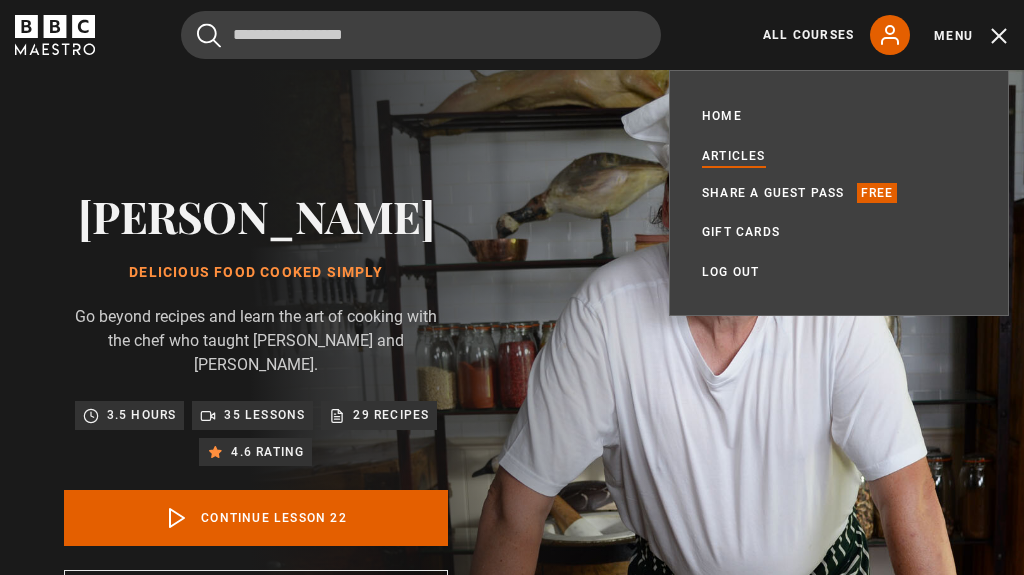 click on "Articles" at bounding box center [734, 156] 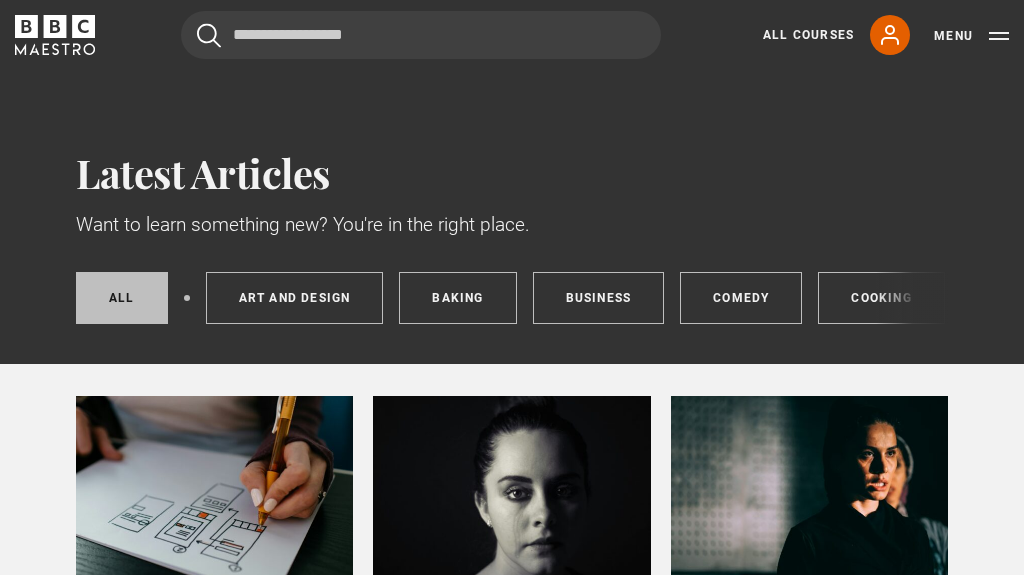 scroll, scrollTop: 0, scrollLeft: 0, axis: both 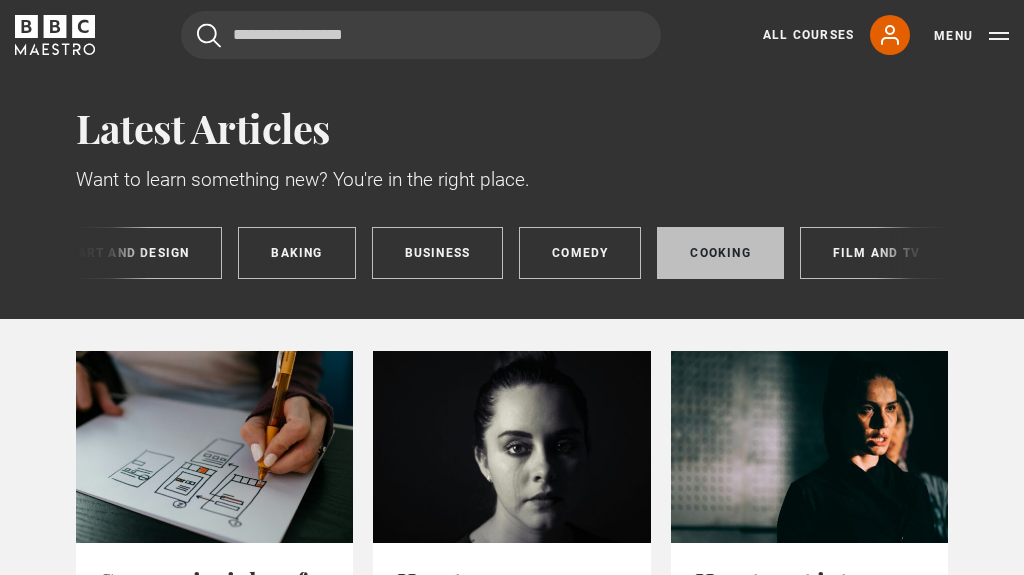 click on "Cooking" at bounding box center [720, 253] 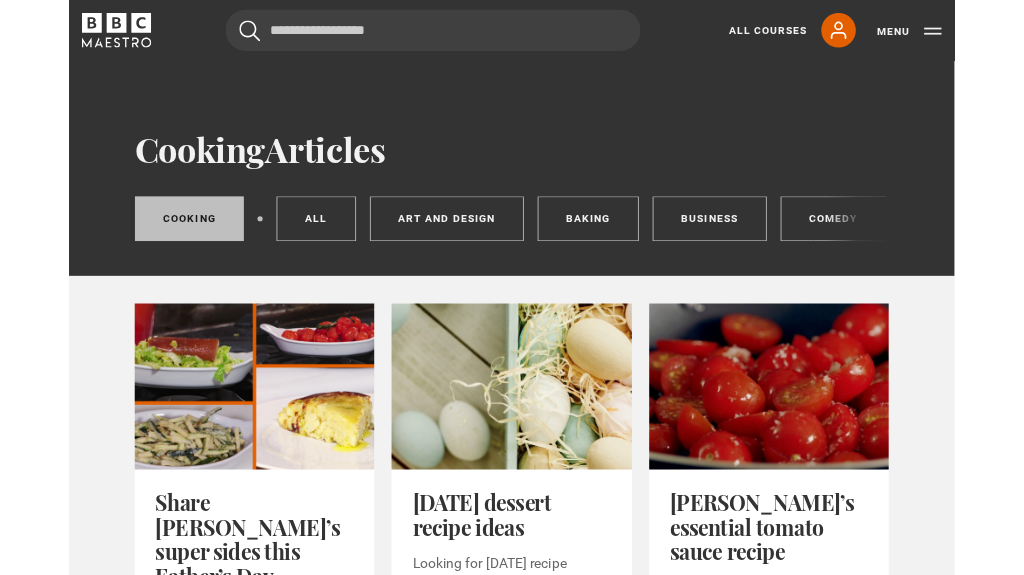scroll, scrollTop: 0, scrollLeft: 0, axis: both 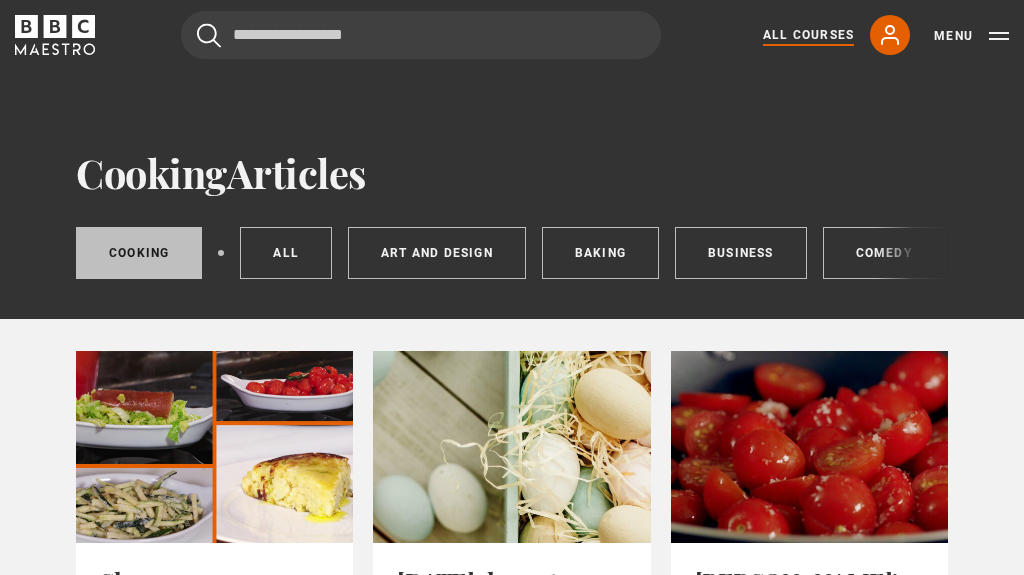 click on "All Courses" at bounding box center [808, 35] 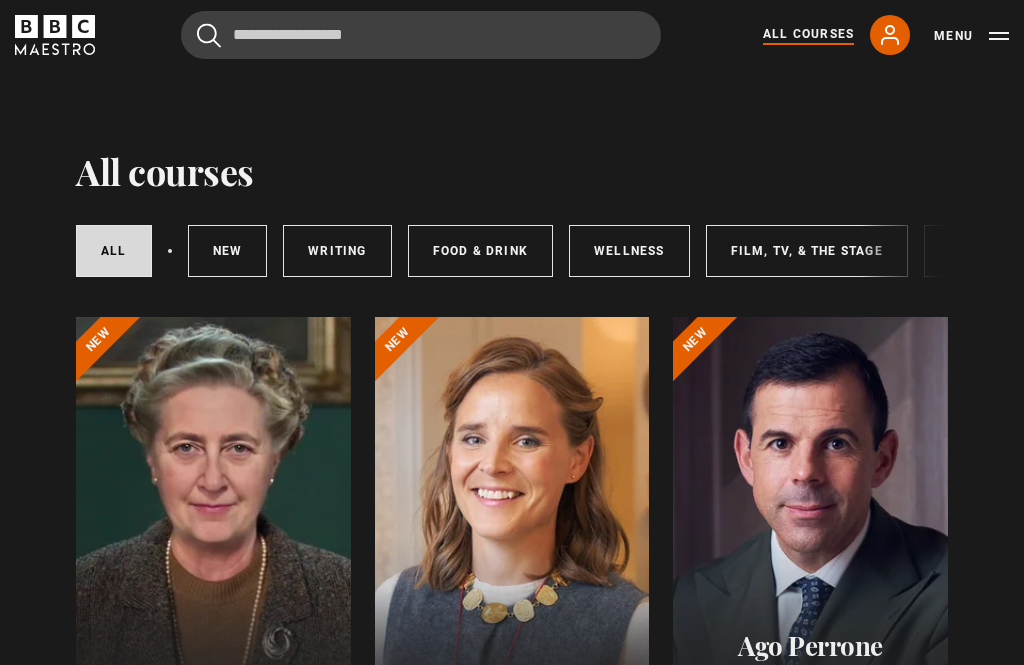 scroll, scrollTop: 0, scrollLeft: 0, axis: both 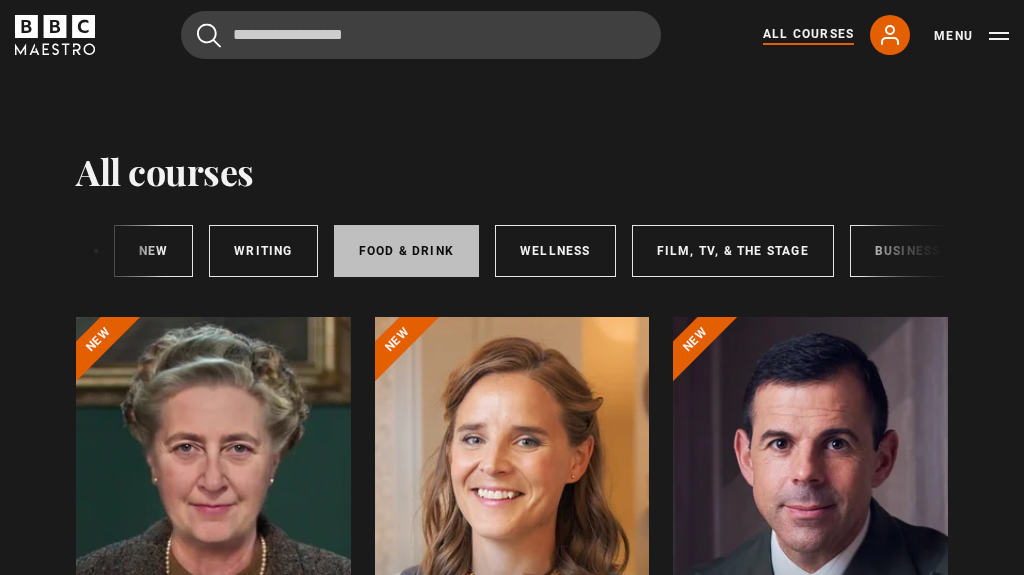 click on "Food & Drink" at bounding box center [406, 251] 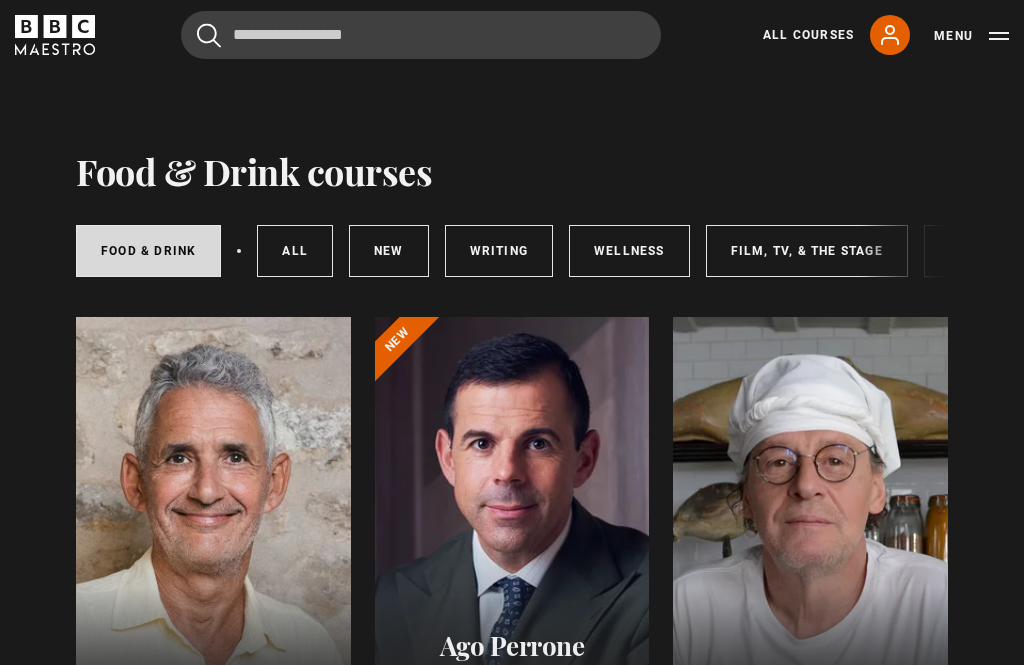 scroll, scrollTop: 0, scrollLeft: 0, axis: both 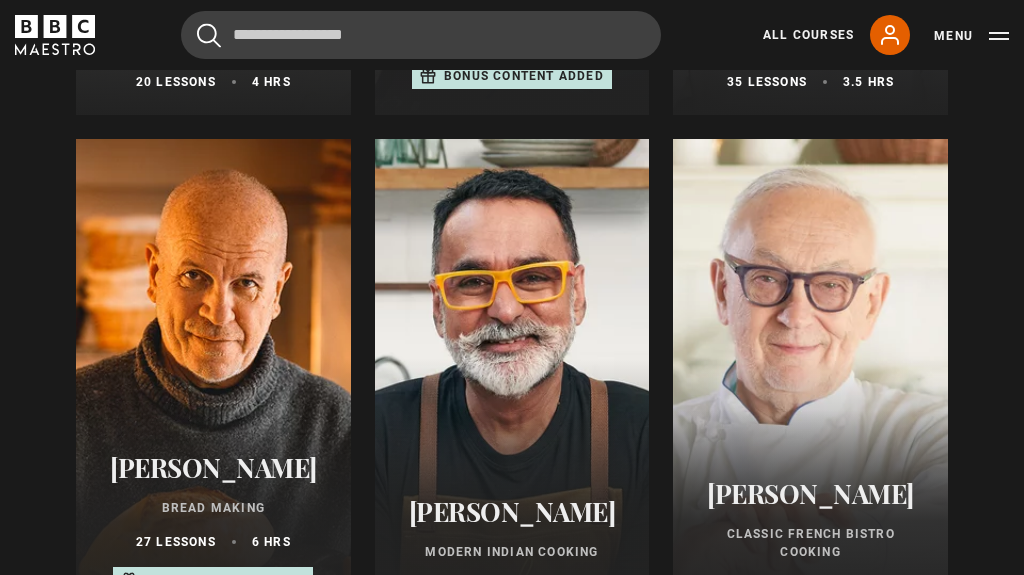 click at bounding box center [512, 379] 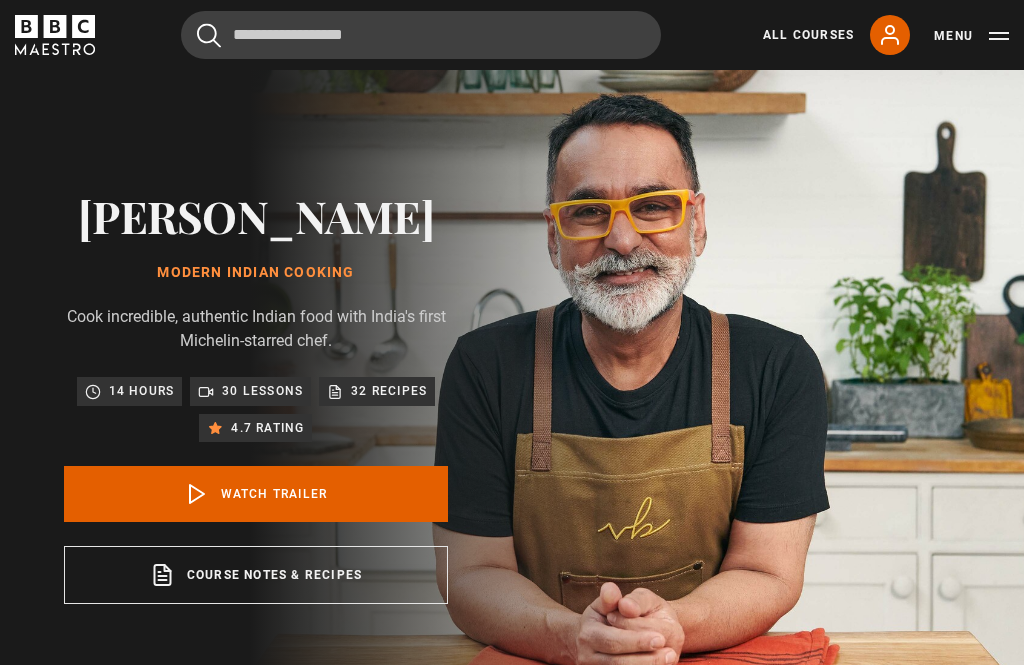 scroll, scrollTop: 0, scrollLeft: 0, axis: both 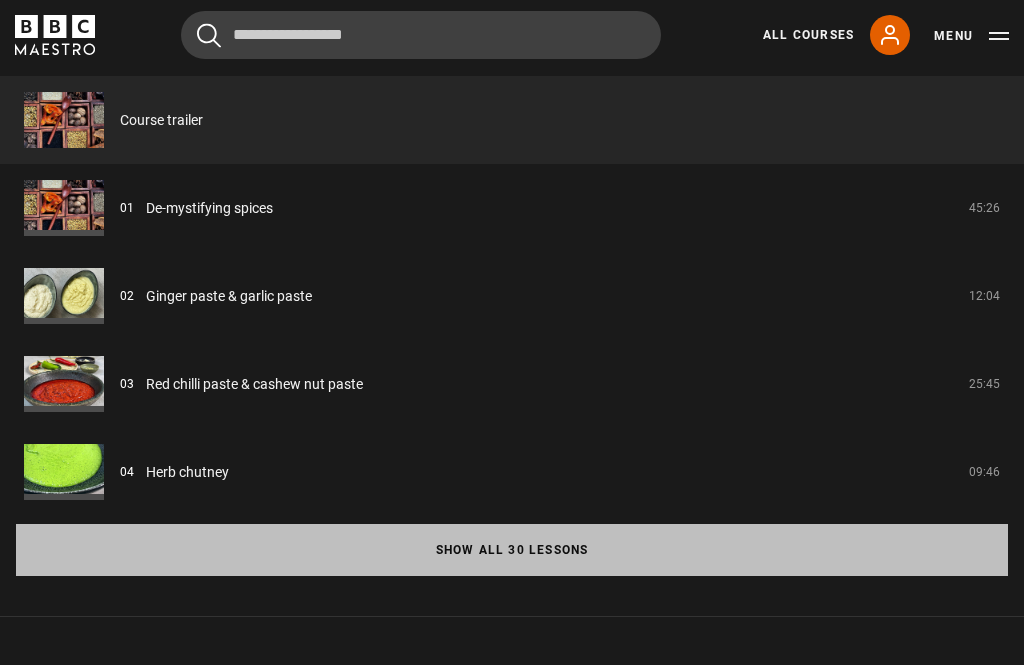 click on "Show all 30 lessons" at bounding box center [512, 551] 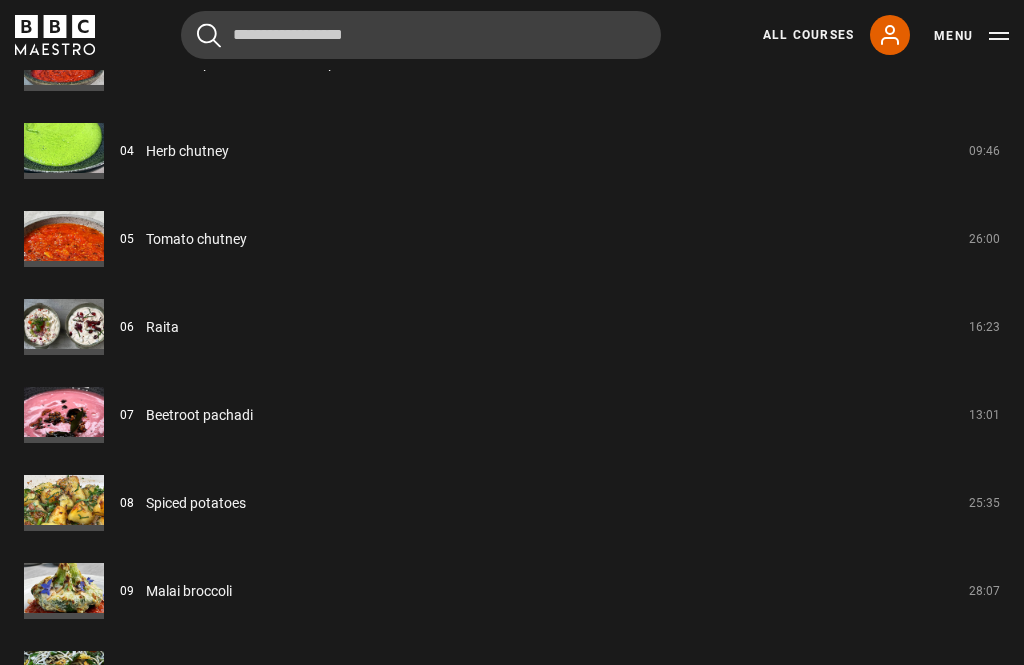 scroll, scrollTop: 1908, scrollLeft: 0, axis: vertical 